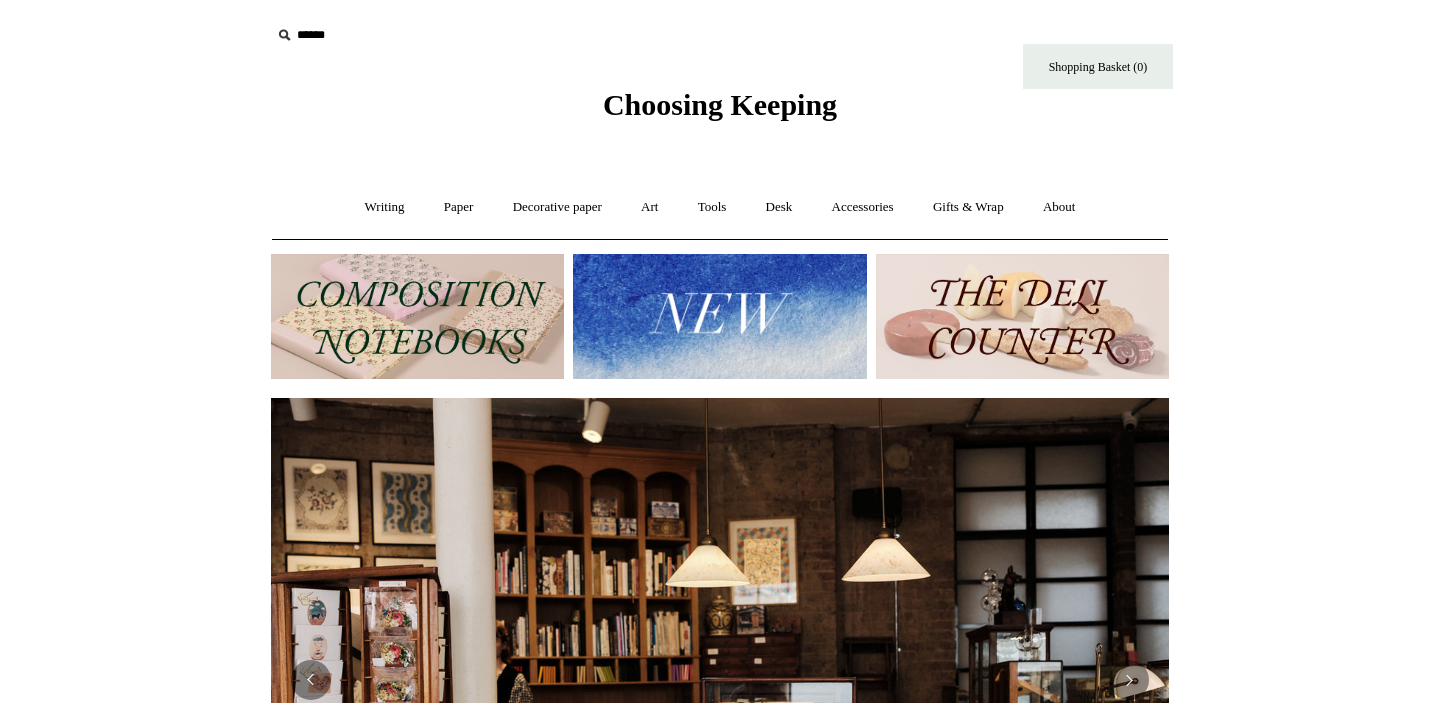 scroll, scrollTop: 0, scrollLeft: 0, axis: both 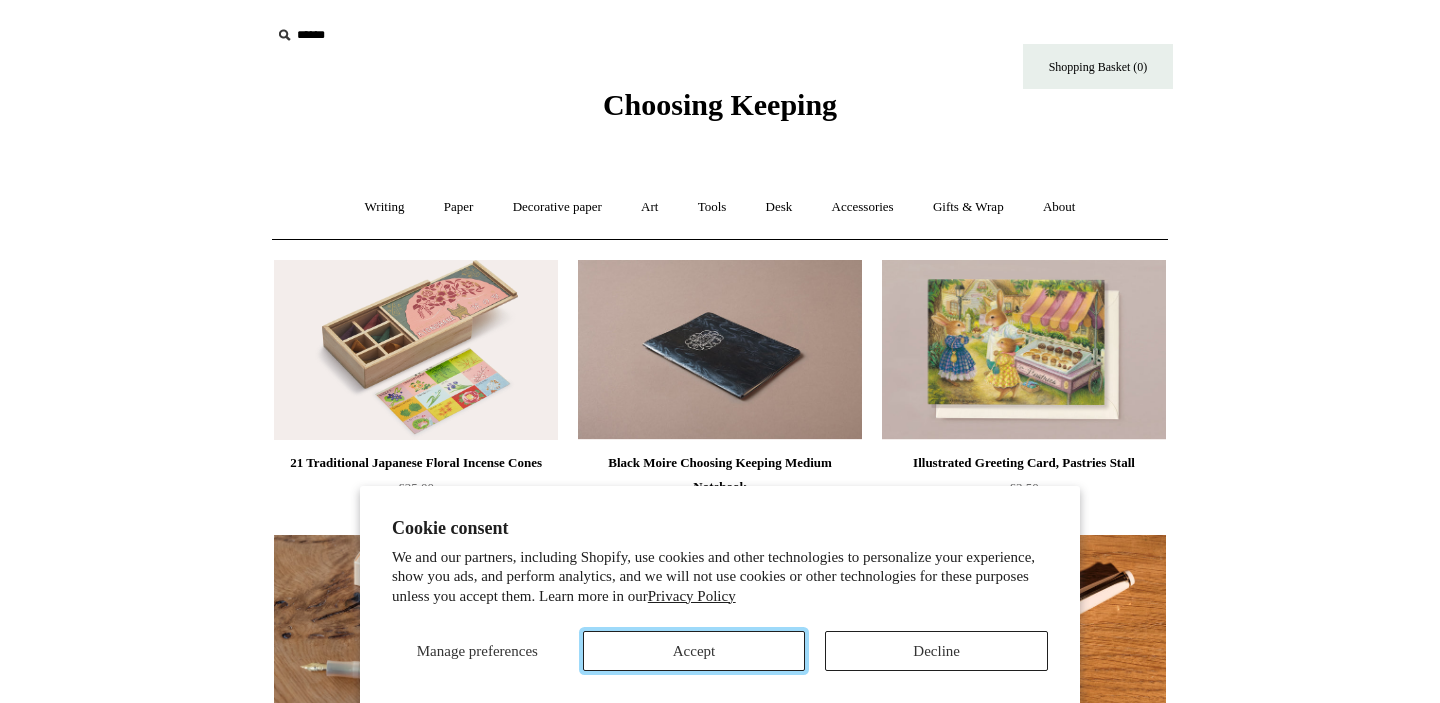 click on "Accept" at bounding box center [694, 651] 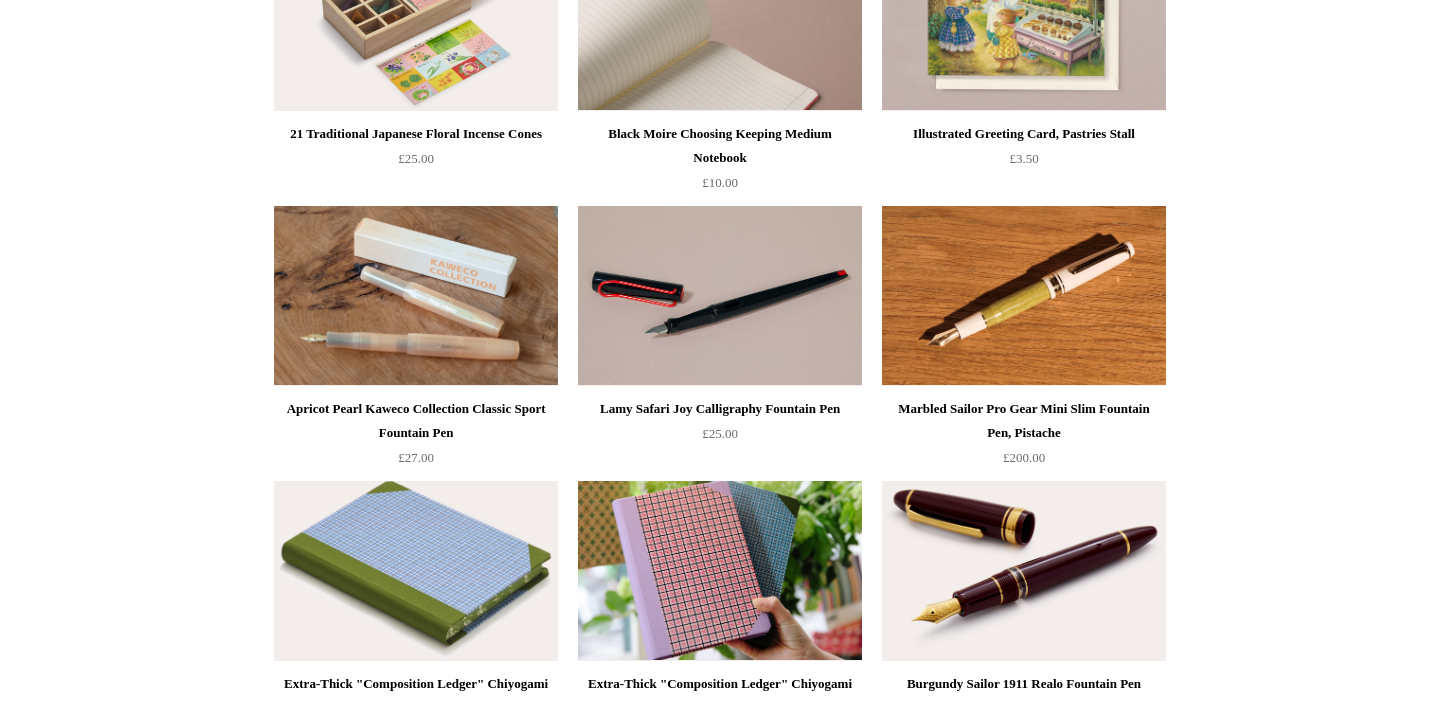 scroll, scrollTop: 0, scrollLeft: 0, axis: both 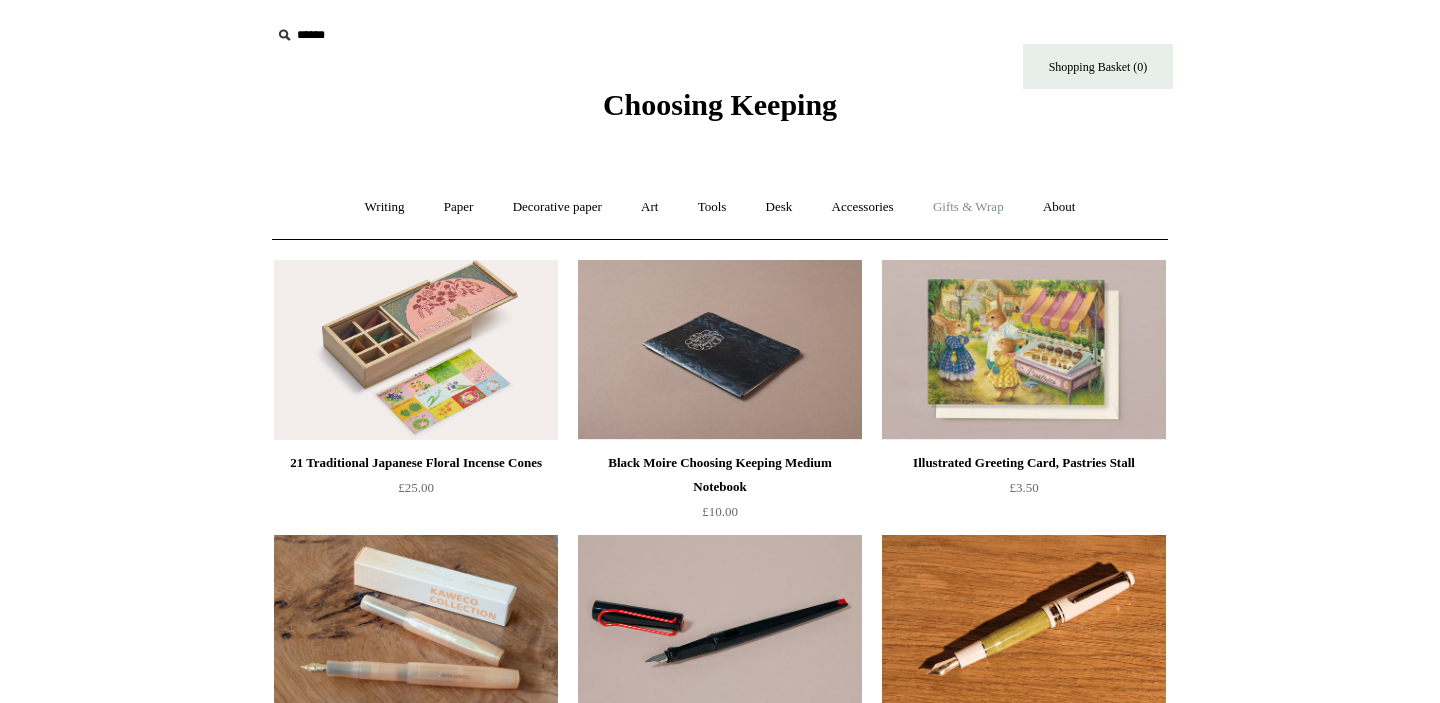 click on "Gifts & Wrap +" at bounding box center [968, 207] 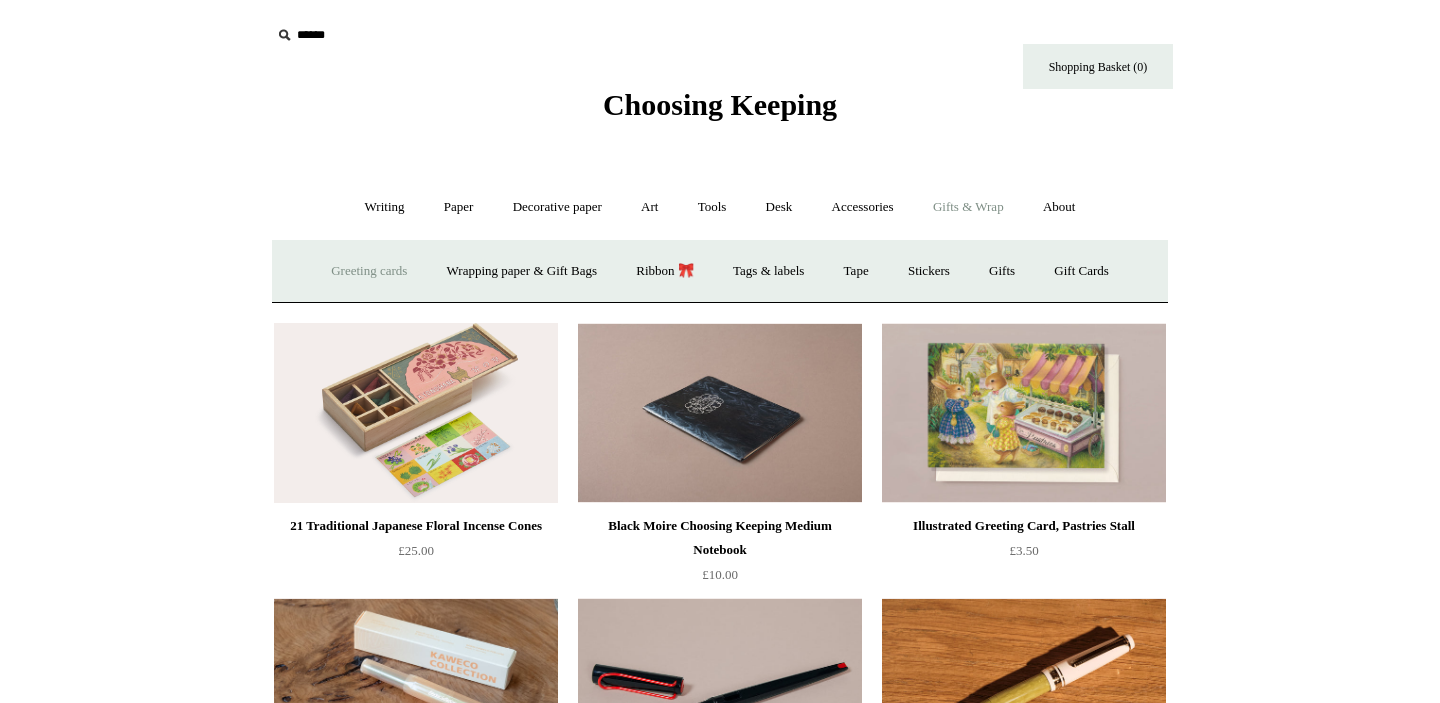 click on "Greeting cards +" at bounding box center (369, 271) 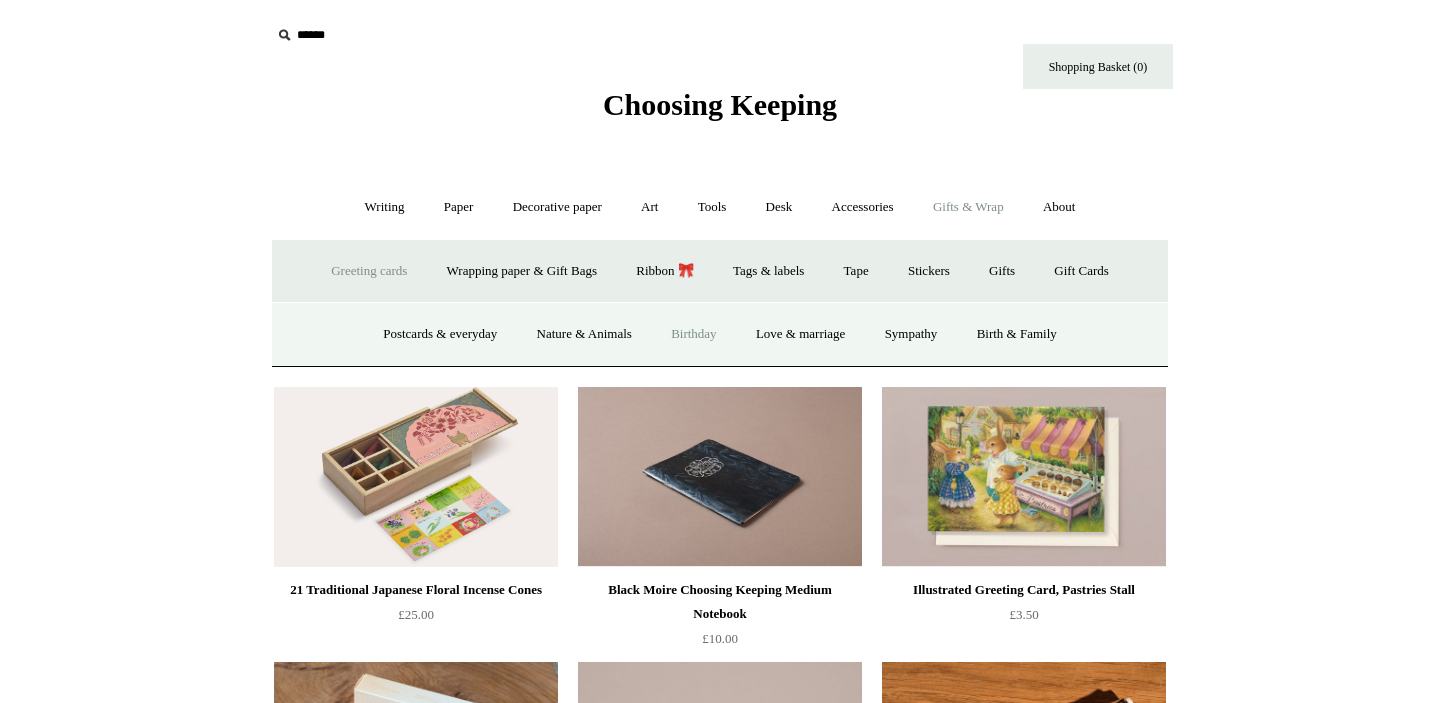 click on "Birthday" at bounding box center (694, 334) 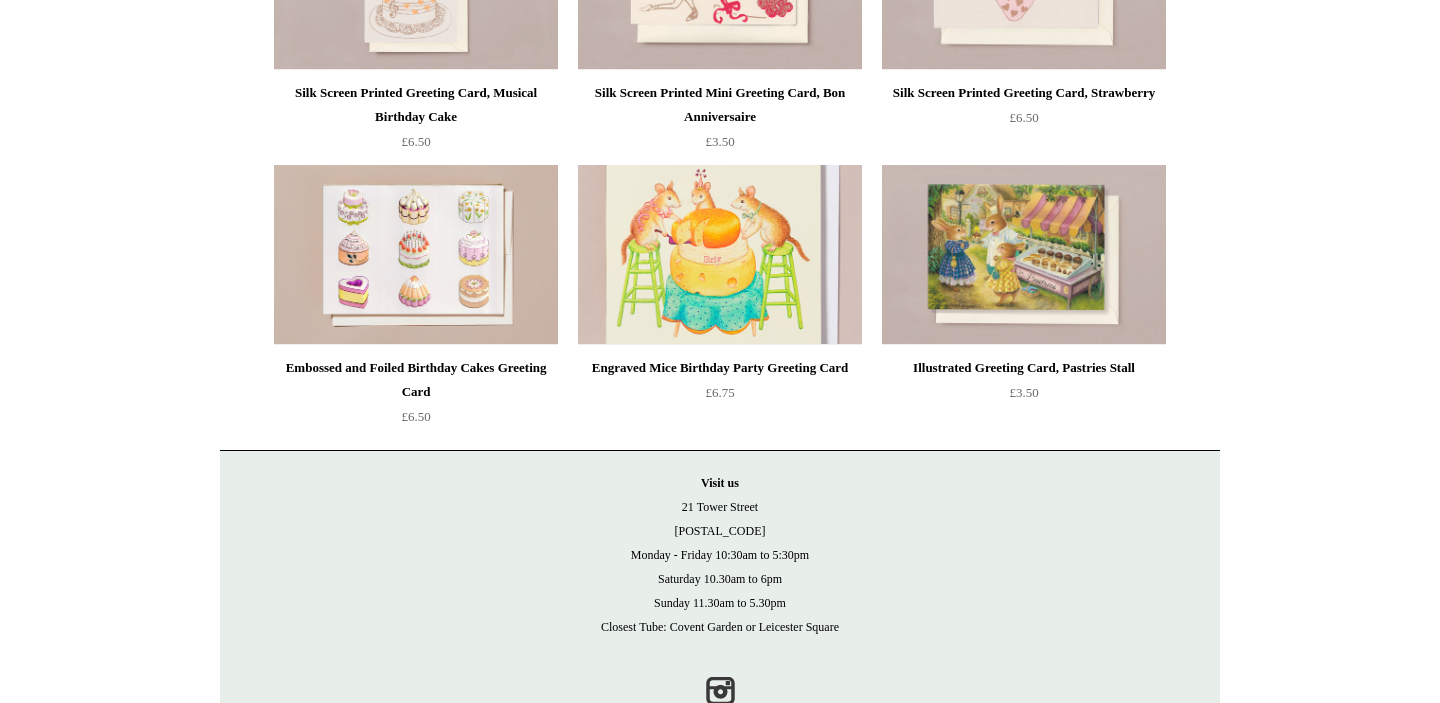 scroll, scrollTop: 895, scrollLeft: 0, axis: vertical 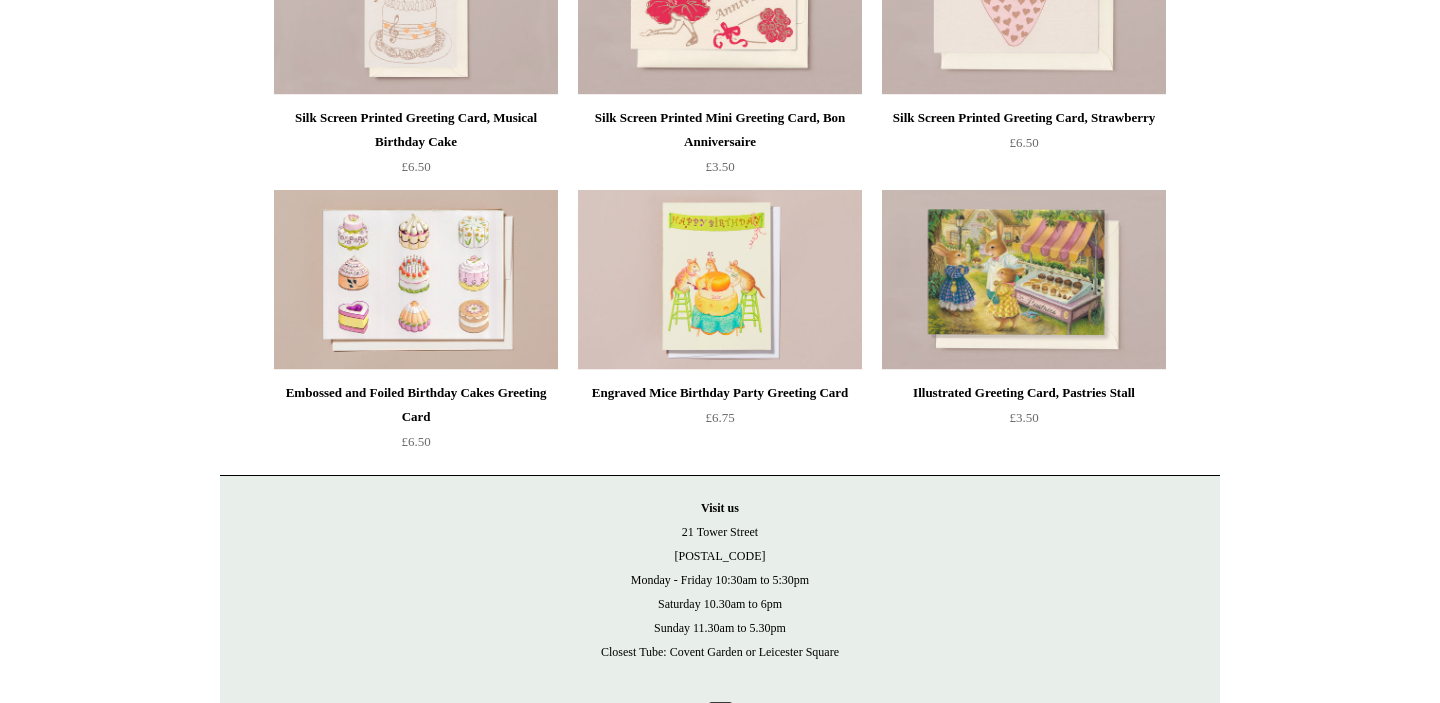click at bounding box center [416, 280] 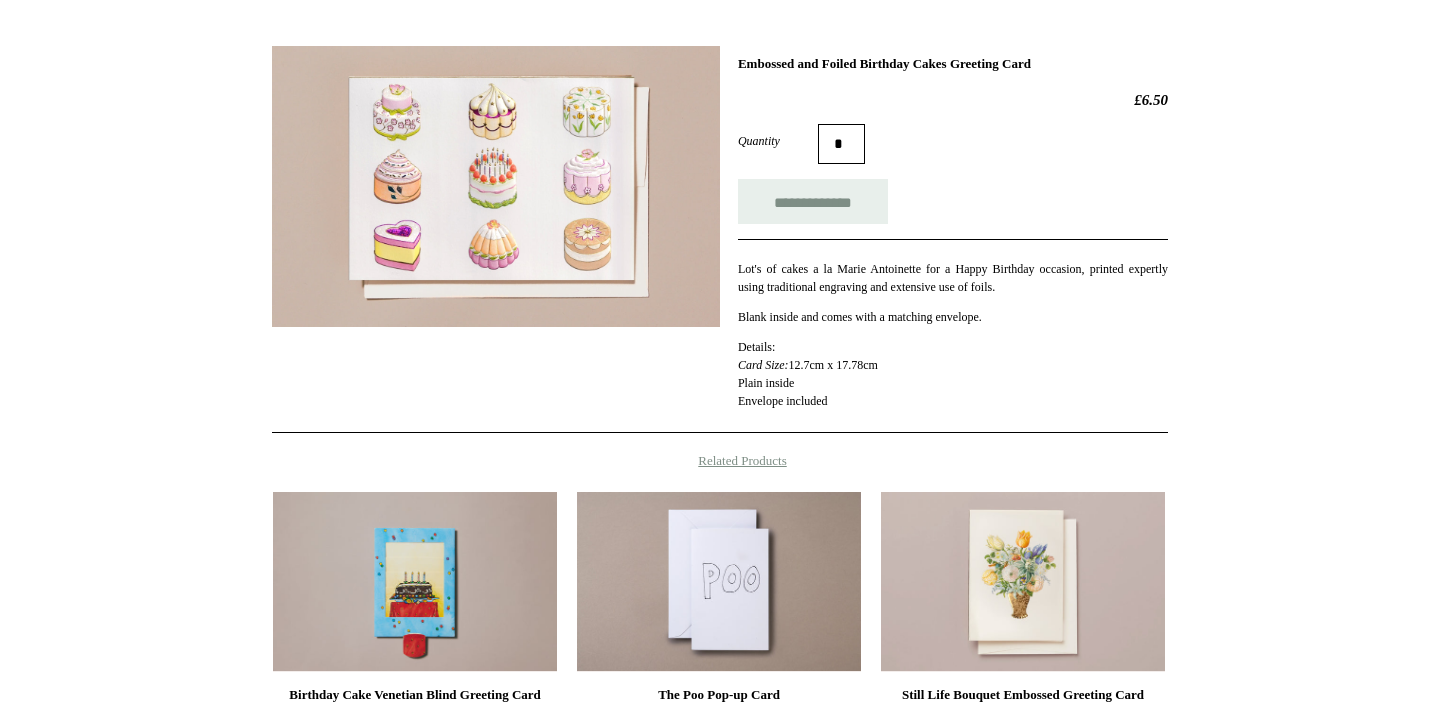 scroll, scrollTop: 257, scrollLeft: 0, axis: vertical 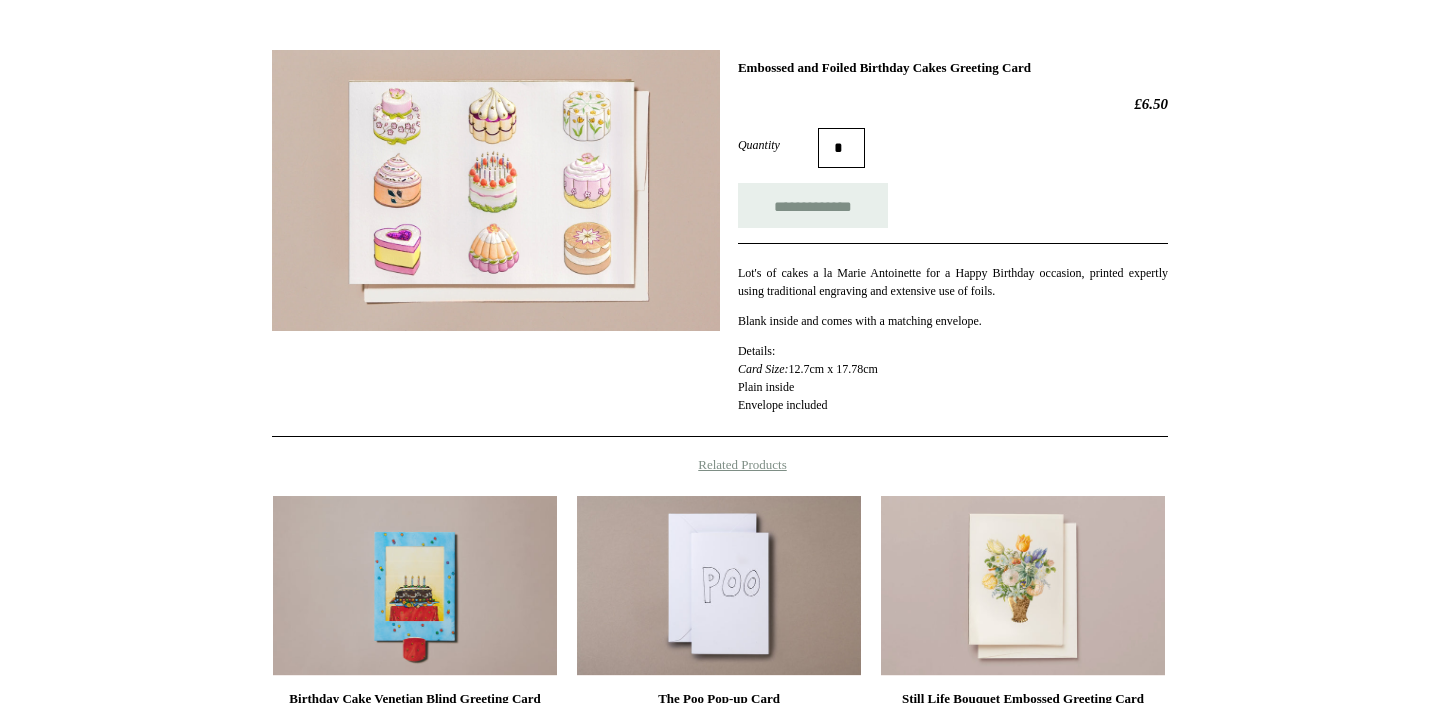 click at bounding box center (496, 191) 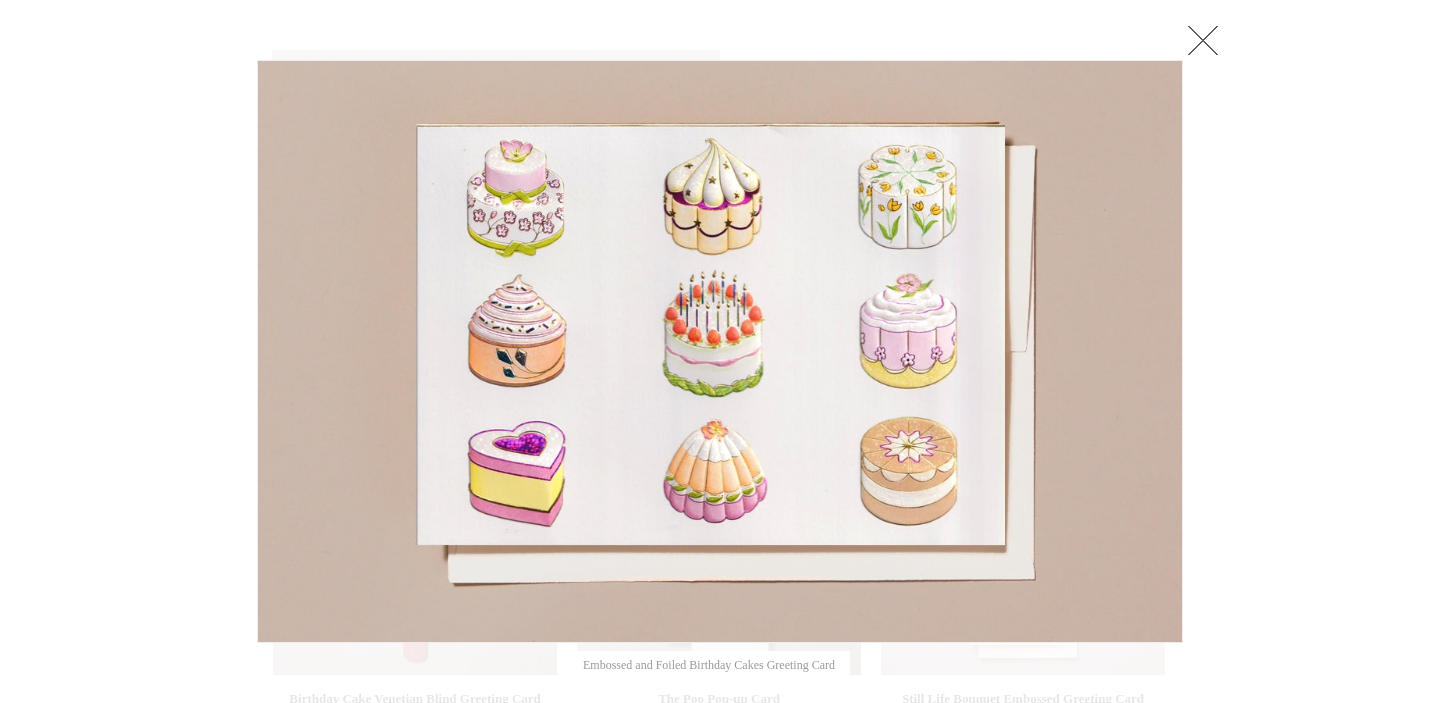 click at bounding box center [720, 351] 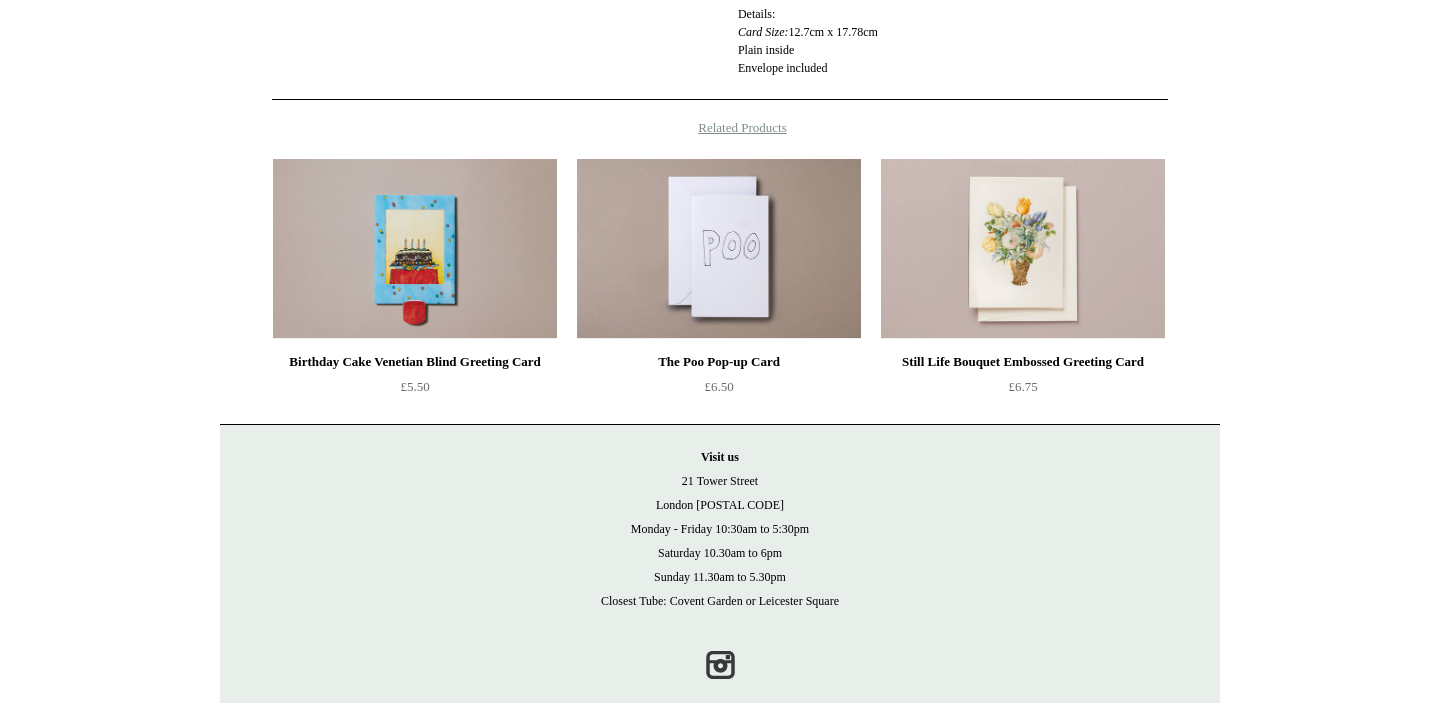 scroll, scrollTop: 629, scrollLeft: 0, axis: vertical 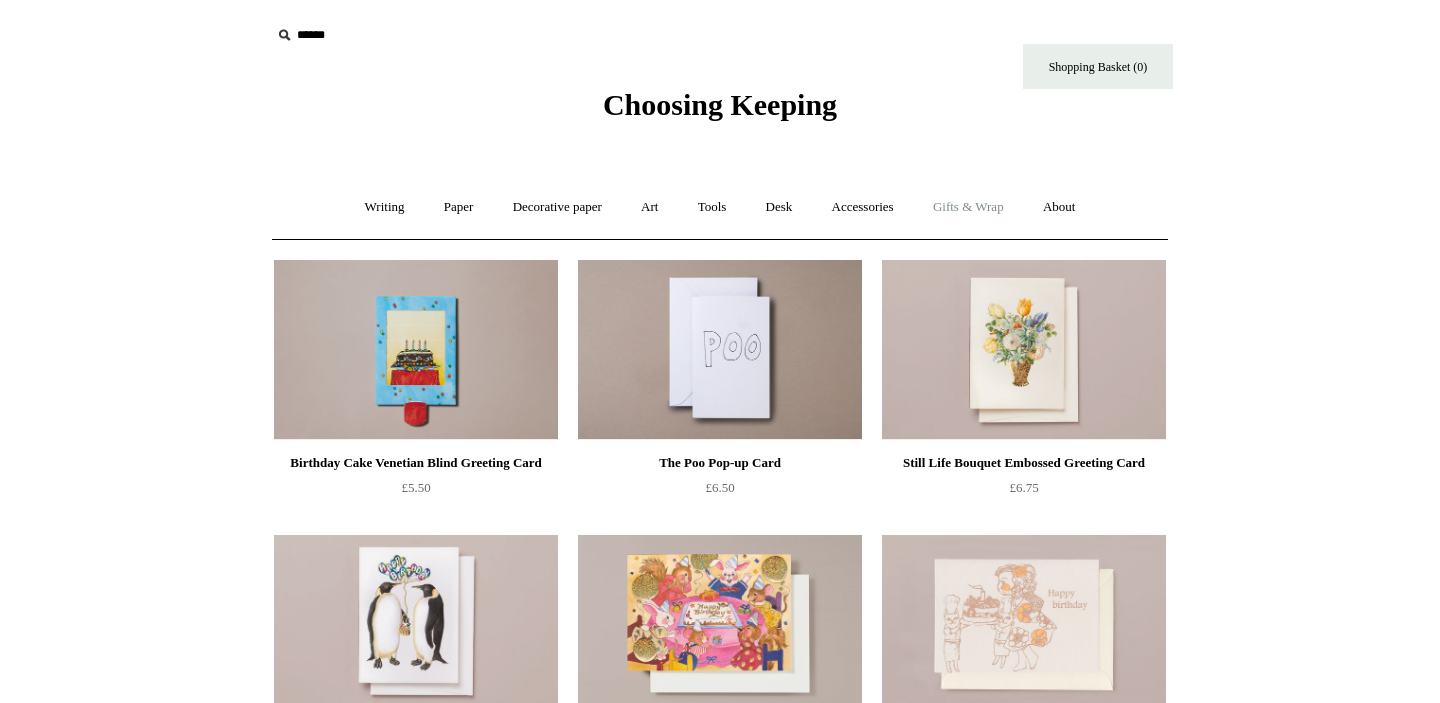 click on "Gifts & Wrap +" at bounding box center [968, 207] 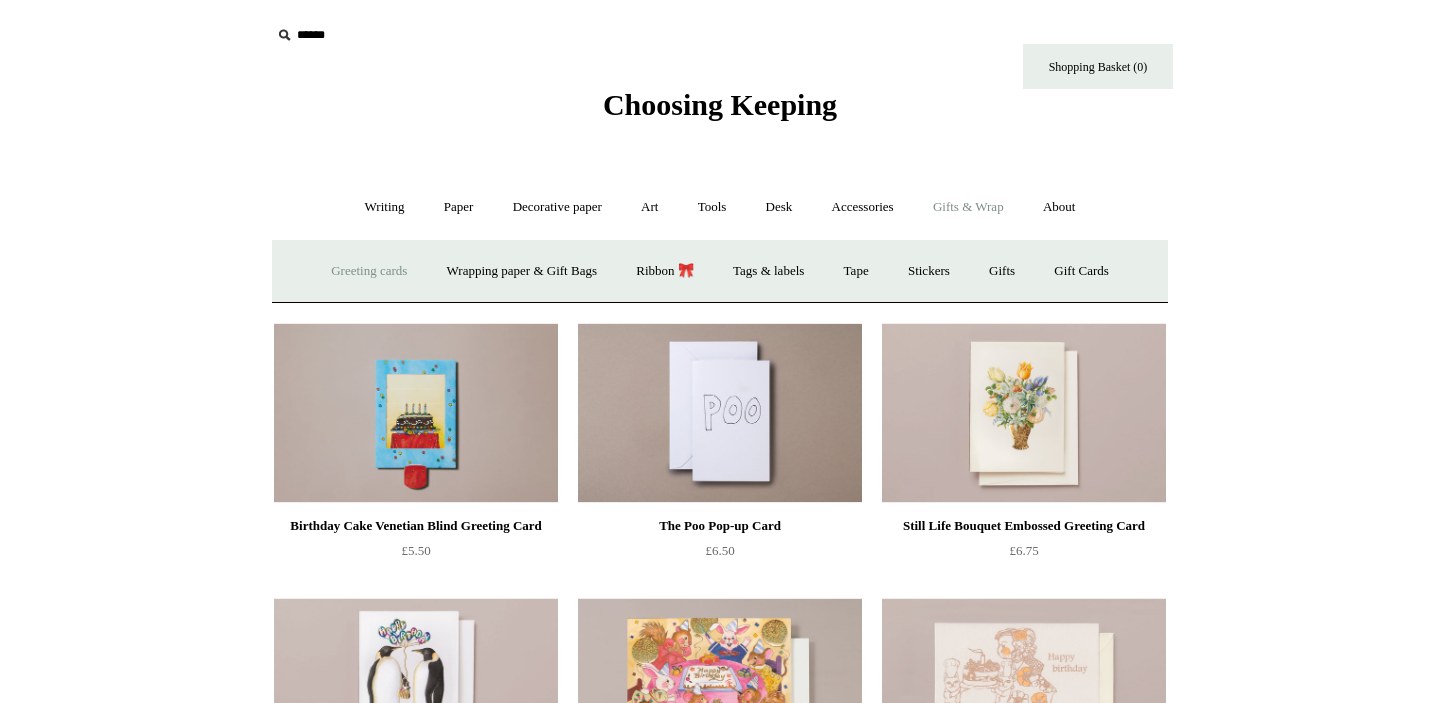 click on "Greeting cards +" at bounding box center (369, 271) 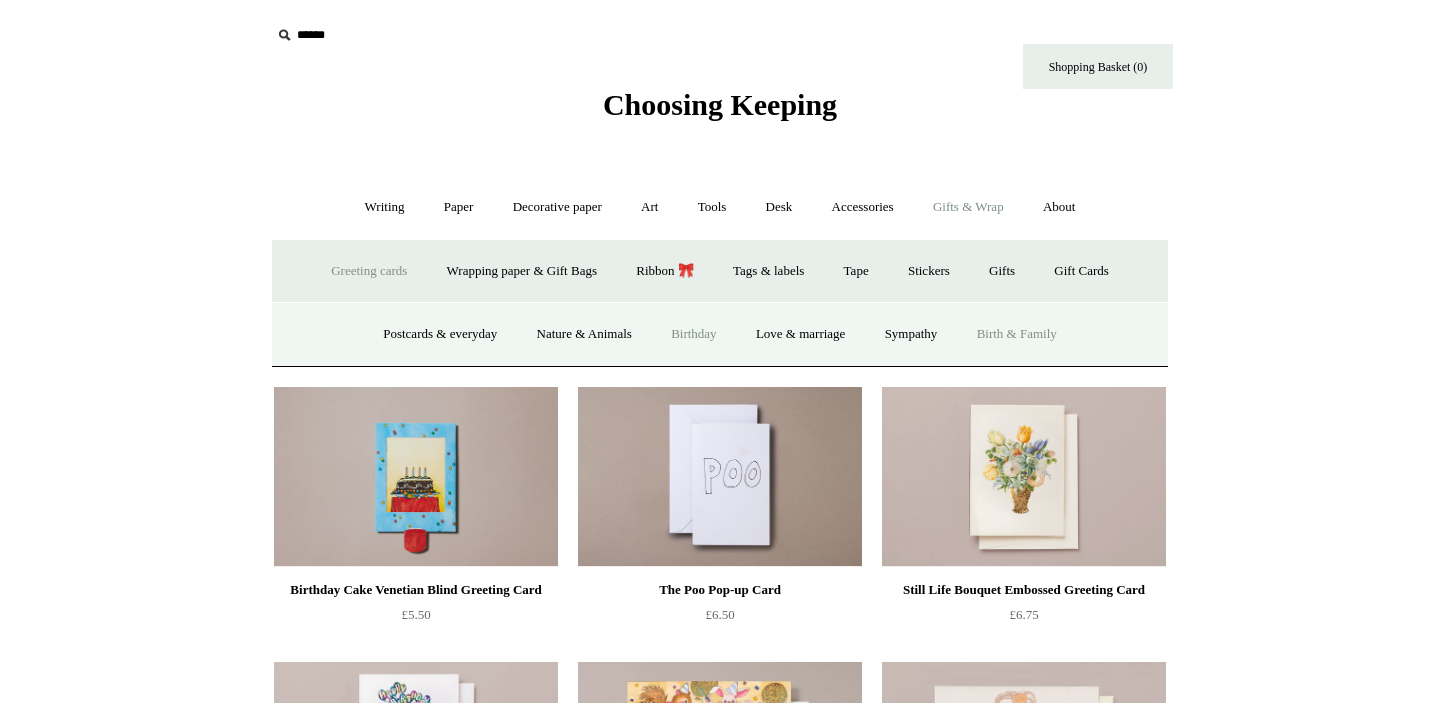 click on "Birth & Family" at bounding box center (1017, 334) 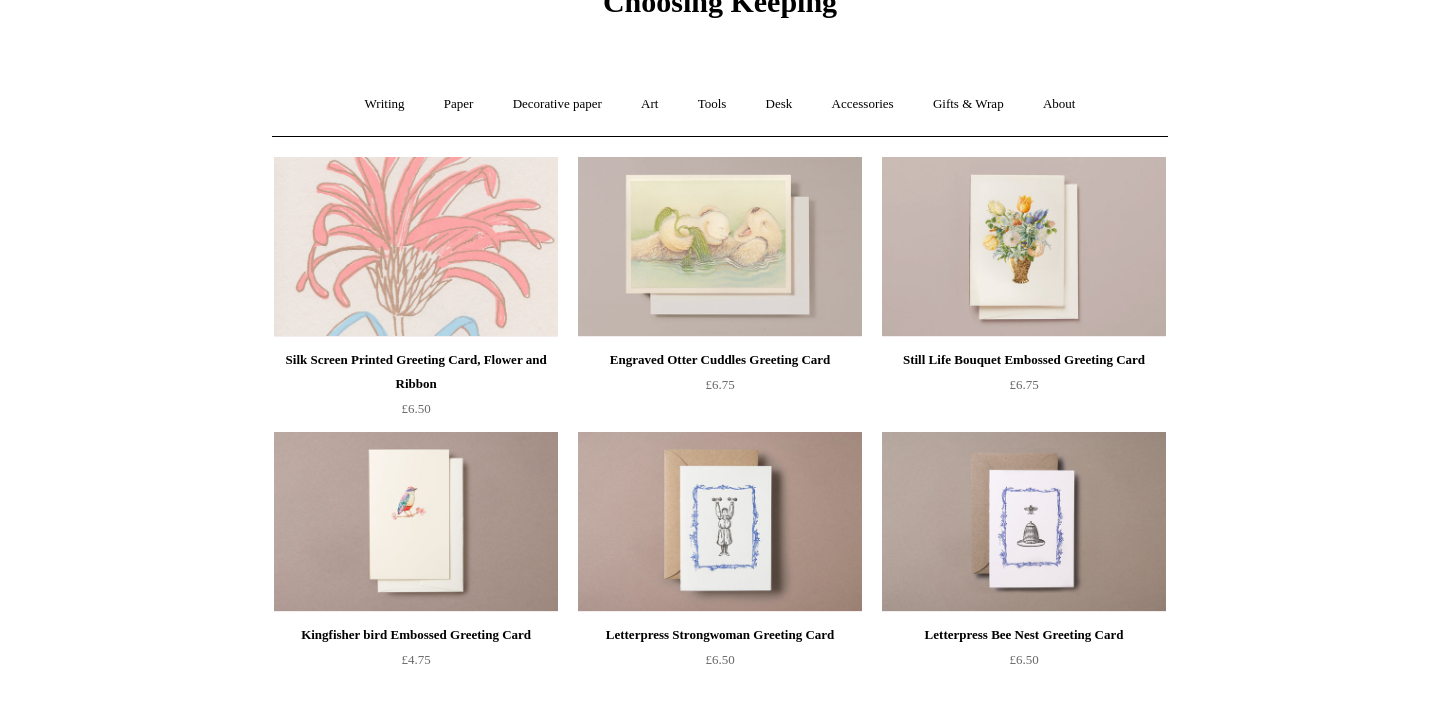 scroll, scrollTop: 60, scrollLeft: 0, axis: vertical 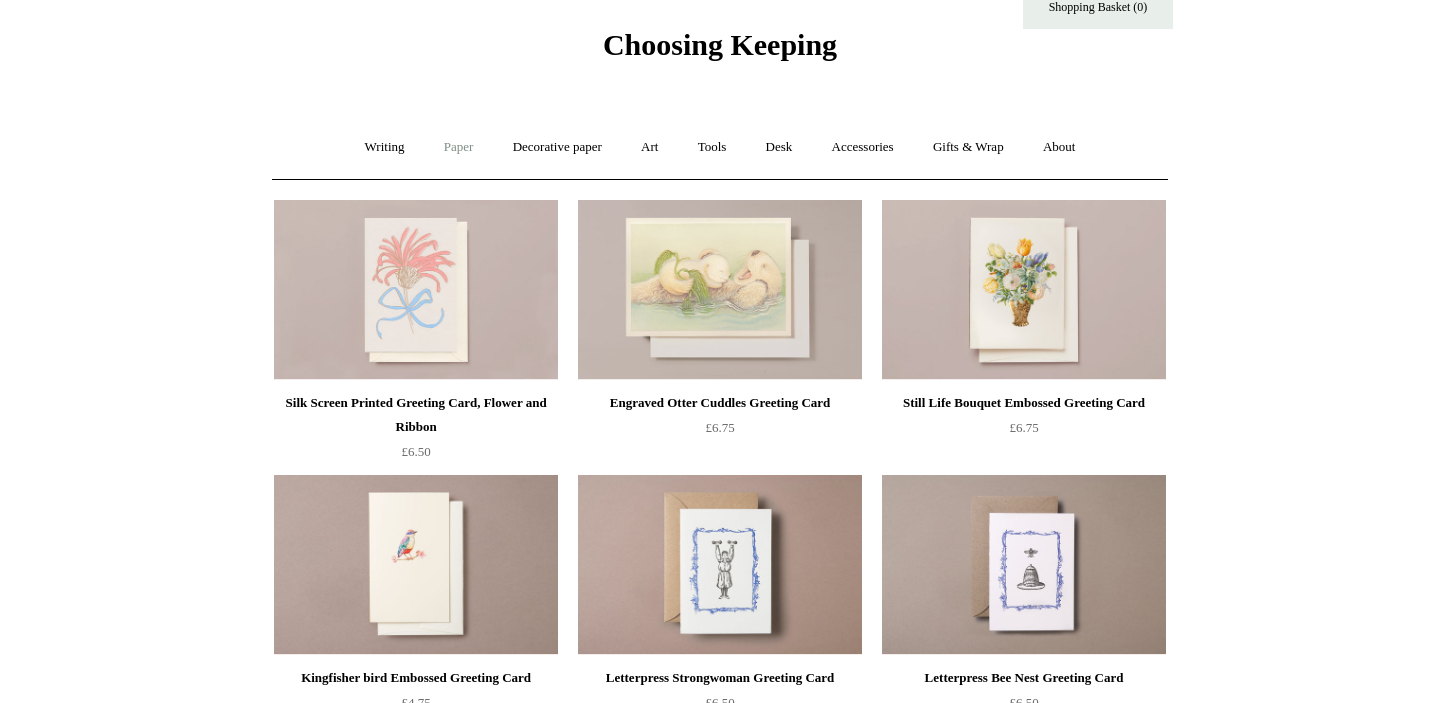click on "Paper +" at bounding box center [459, 147] 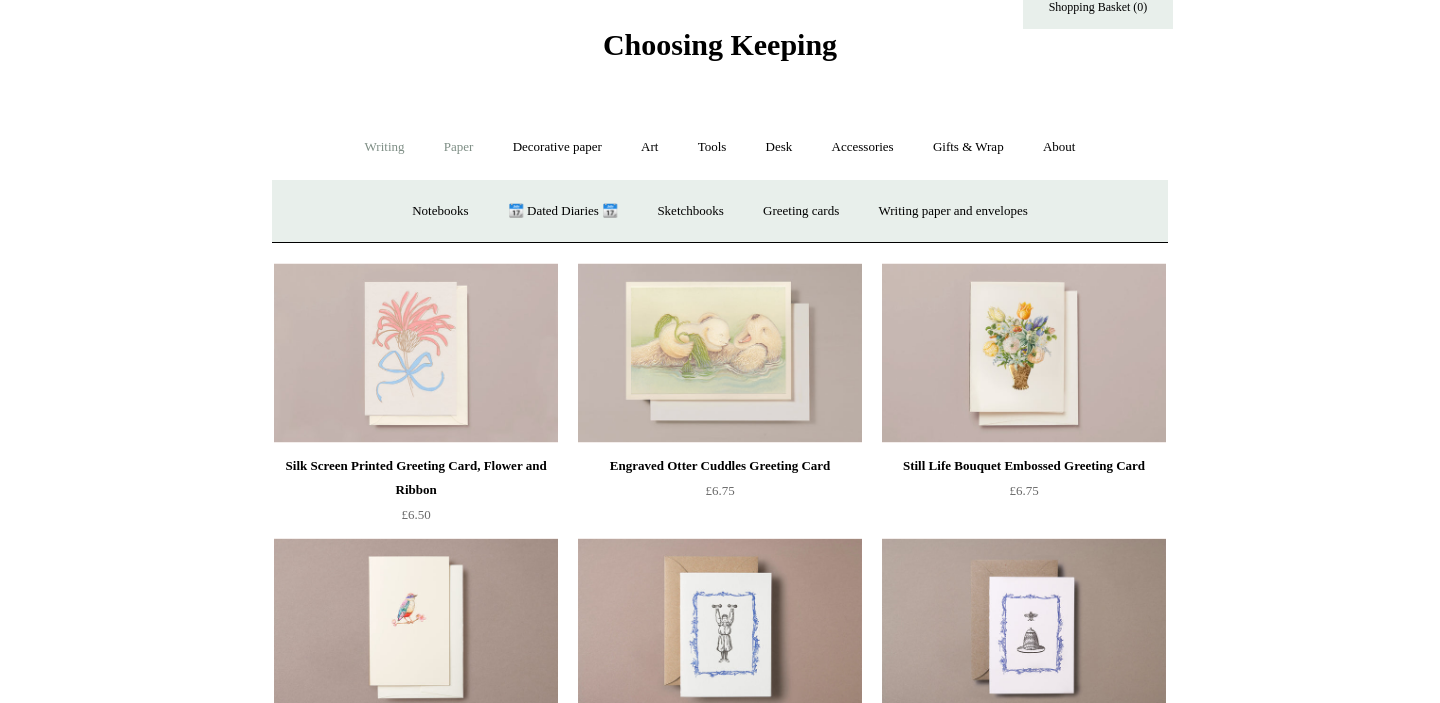 click on "Writing +" at bounding box center (385, 147) 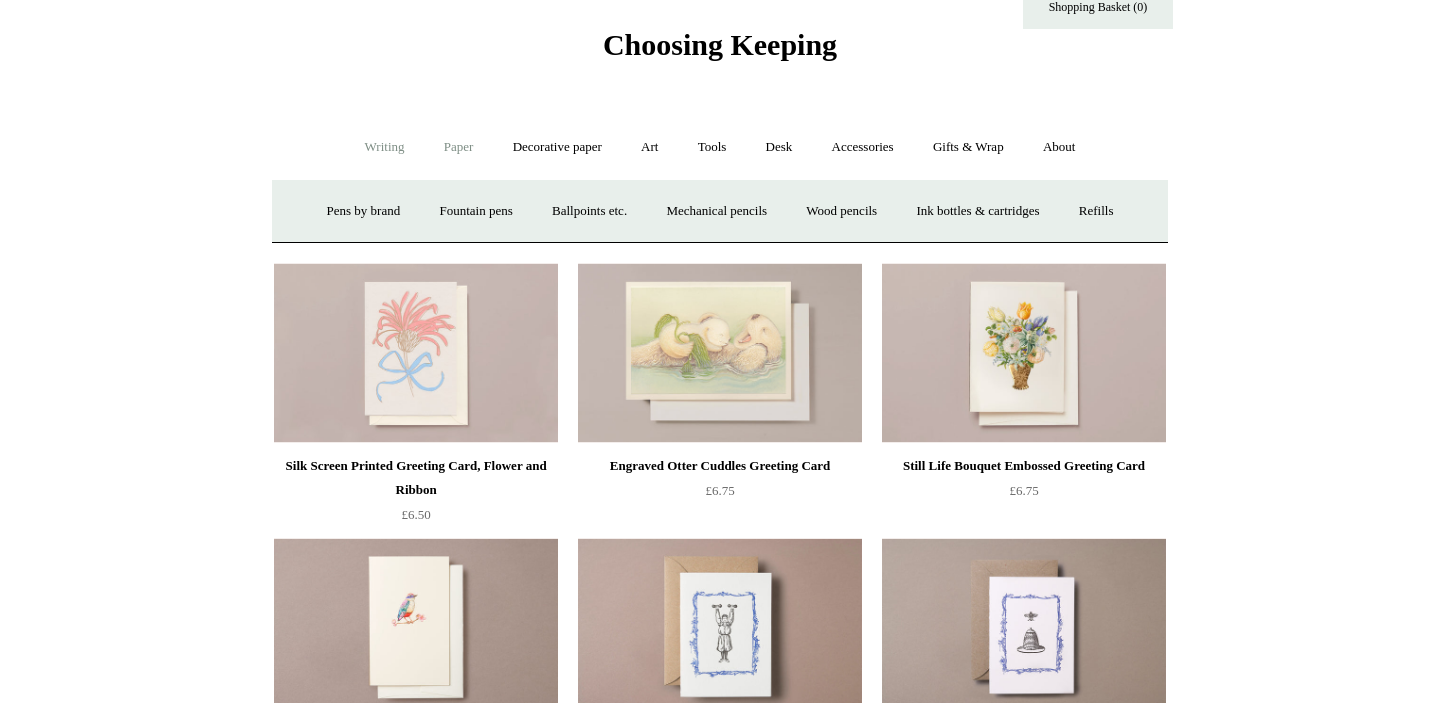 click on "Paper +" at bounding box center [459, 147] 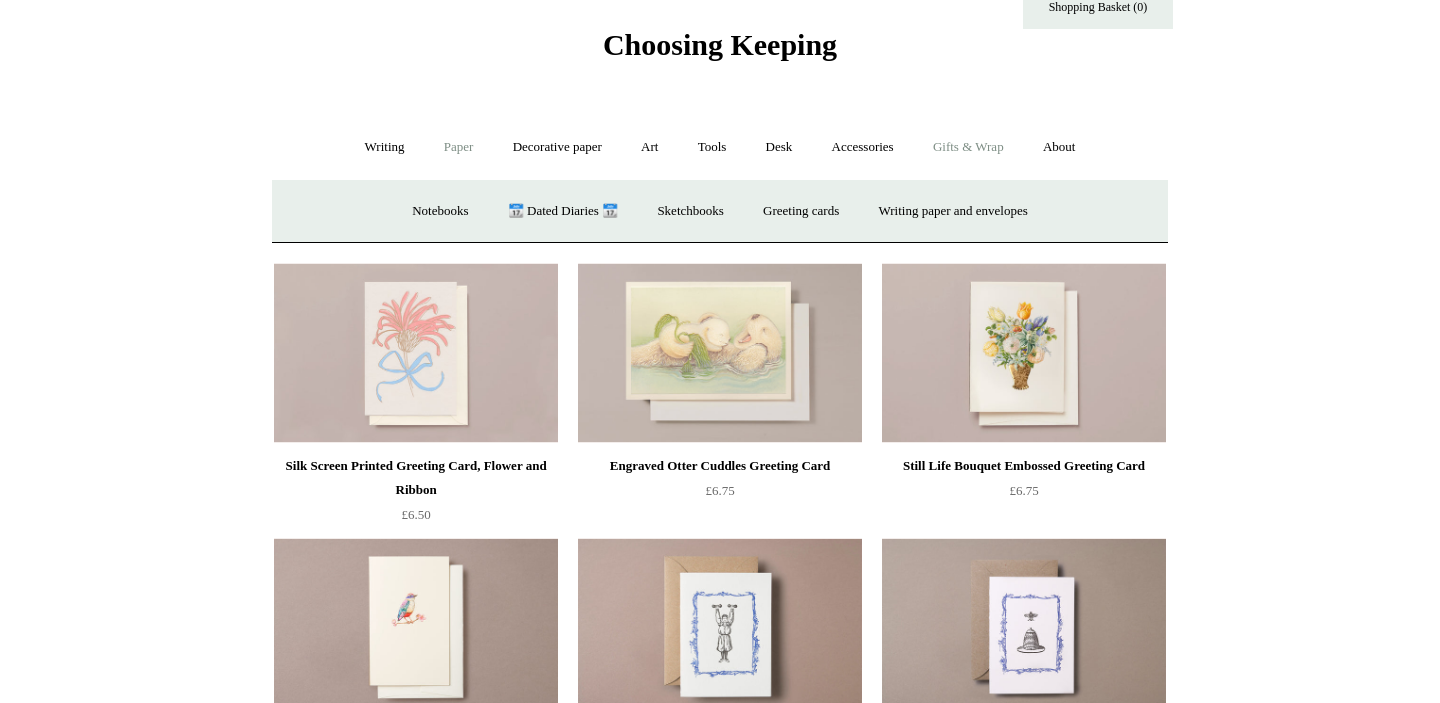 click on "Gifts & Wrap +" at bounding box center [968, 147] 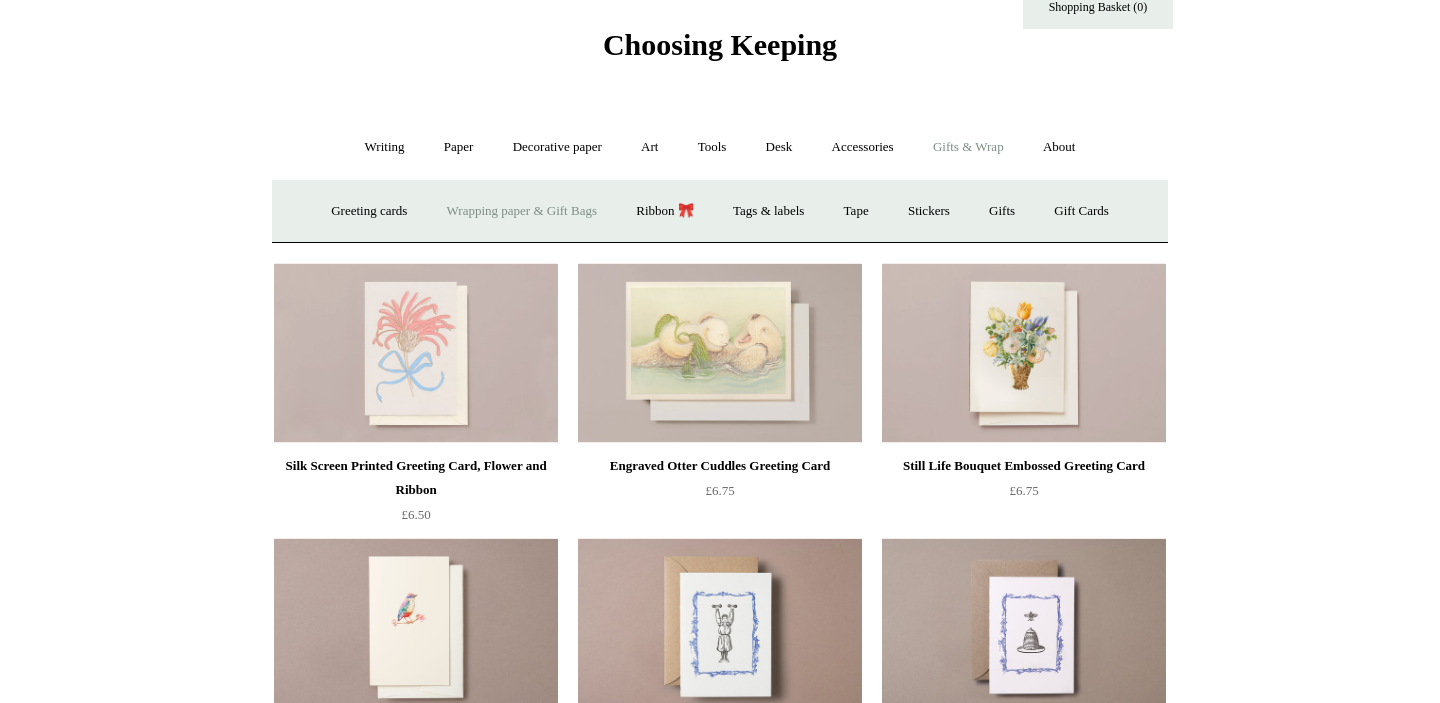 click on "Wrapping paper & Gift Bags" at bounding box center (522, 211) 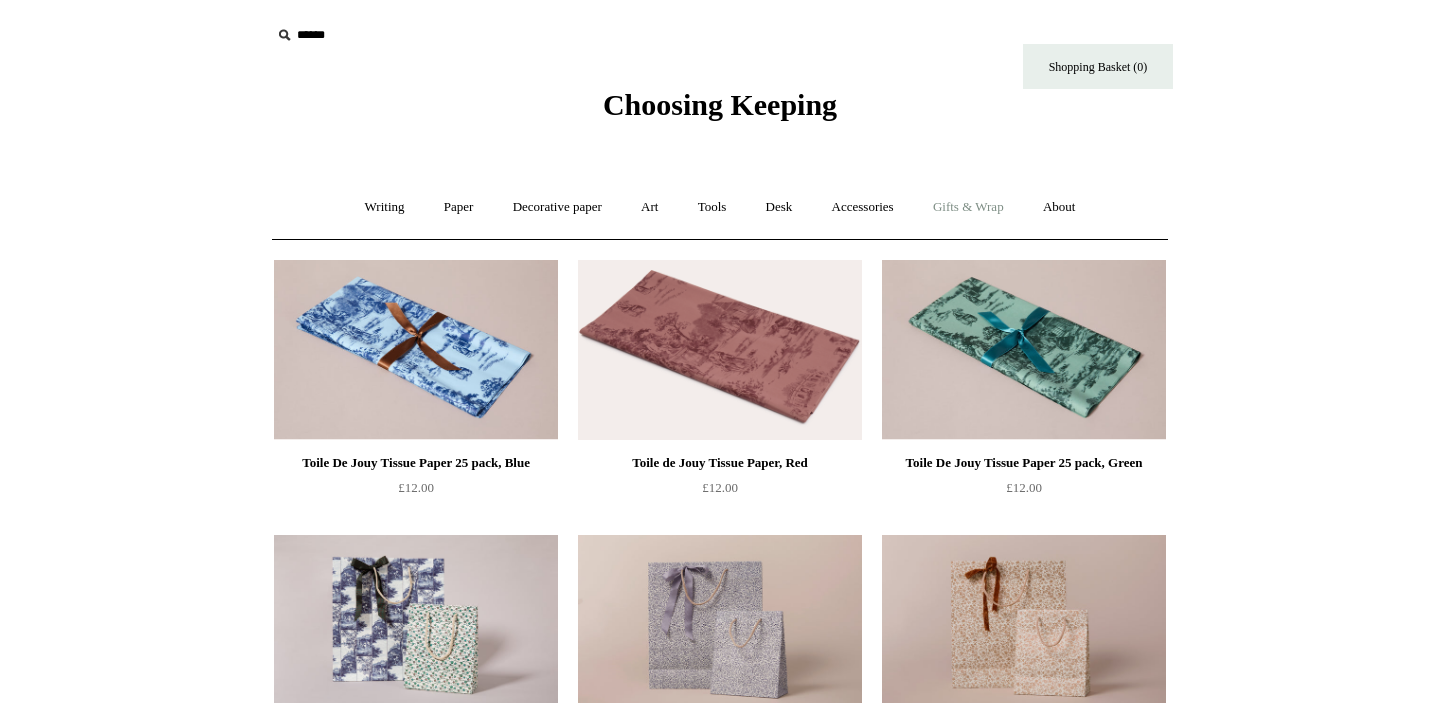 scroll, scrollTop: 0, scrollLeft: 0, axis: both 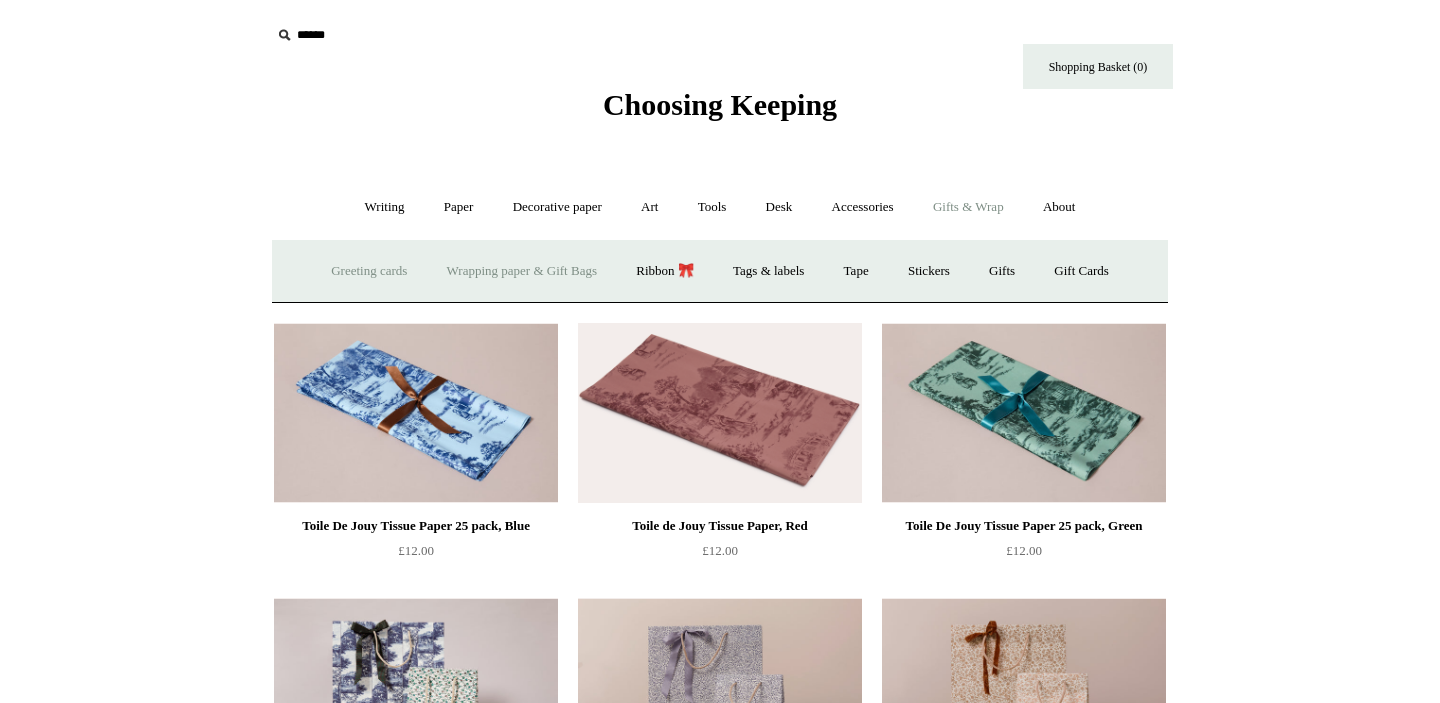 click on "Greeting cards +" at bounding box center (369, 271) 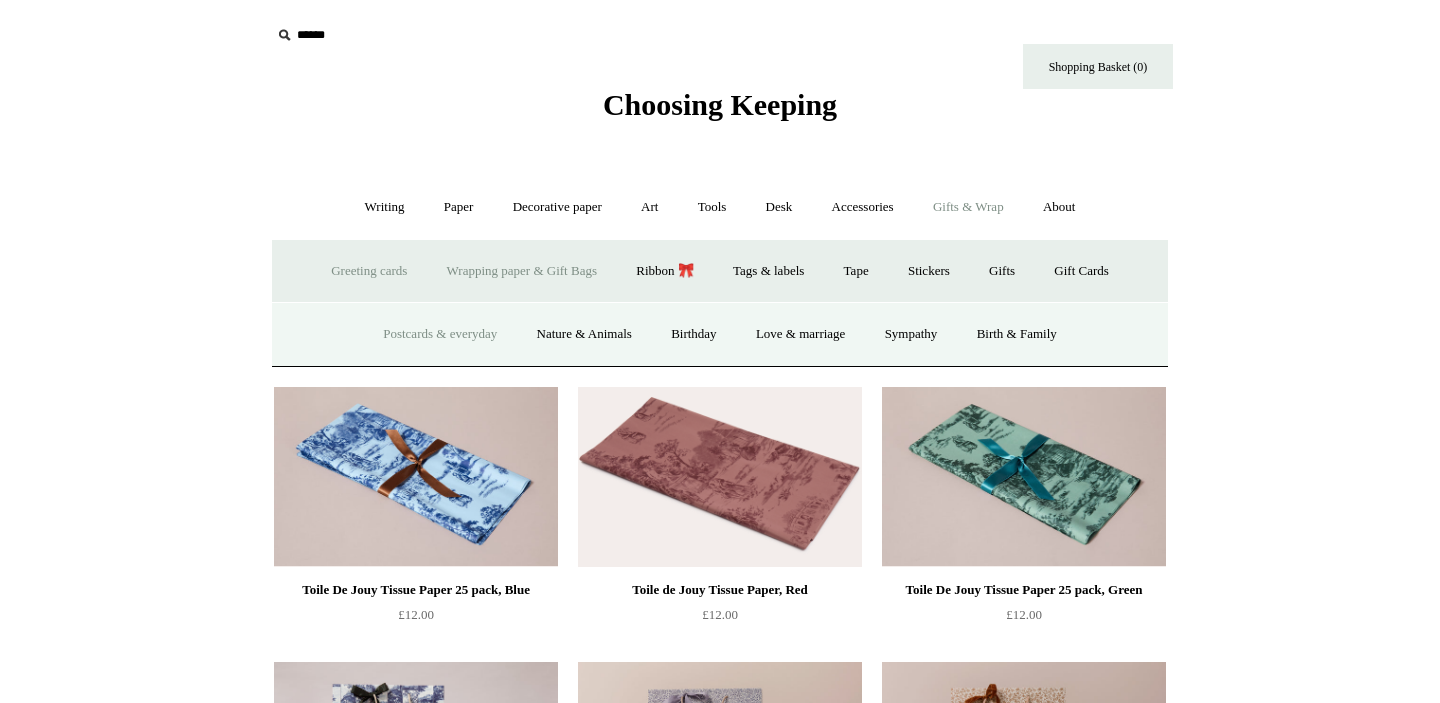 click on "Postcards & everyday" at bounding box center [440, 334] 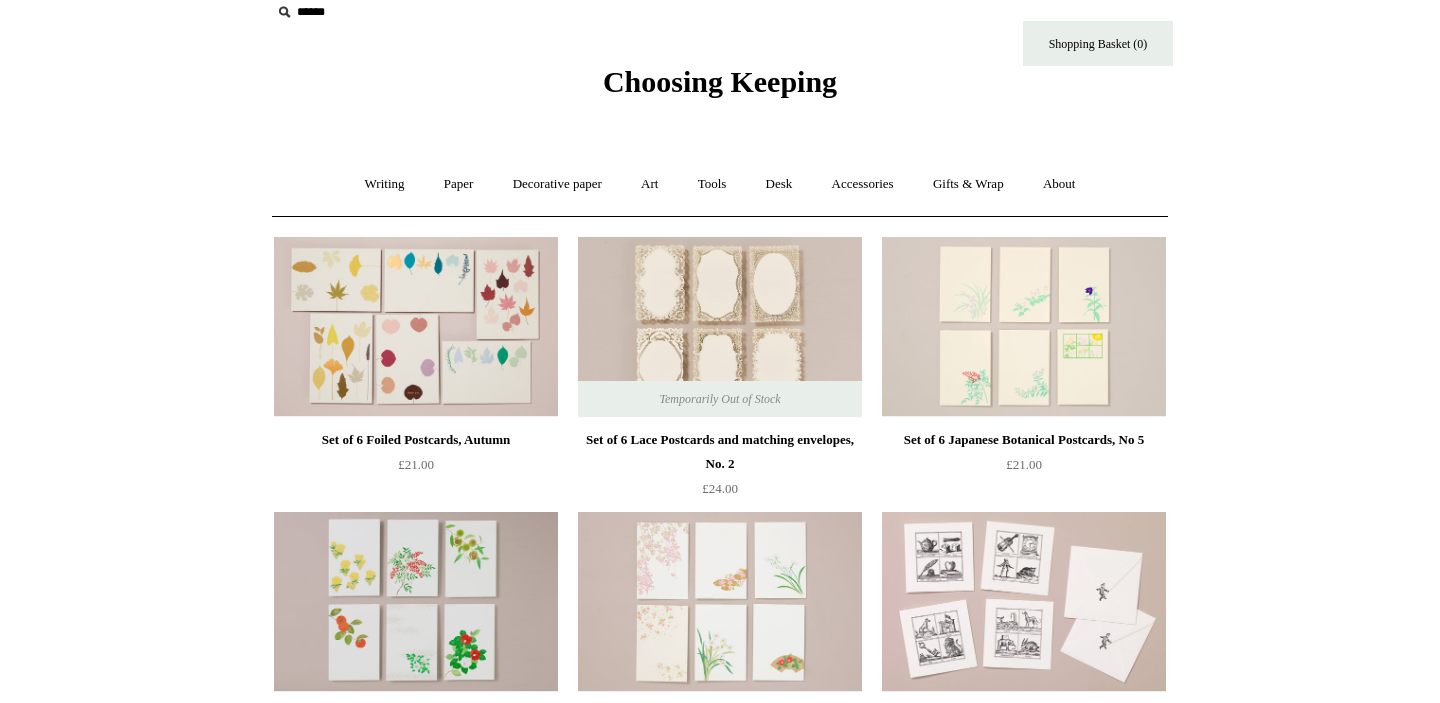 scroll, scrollTop: 0, scrollLeft: 0, axis: both 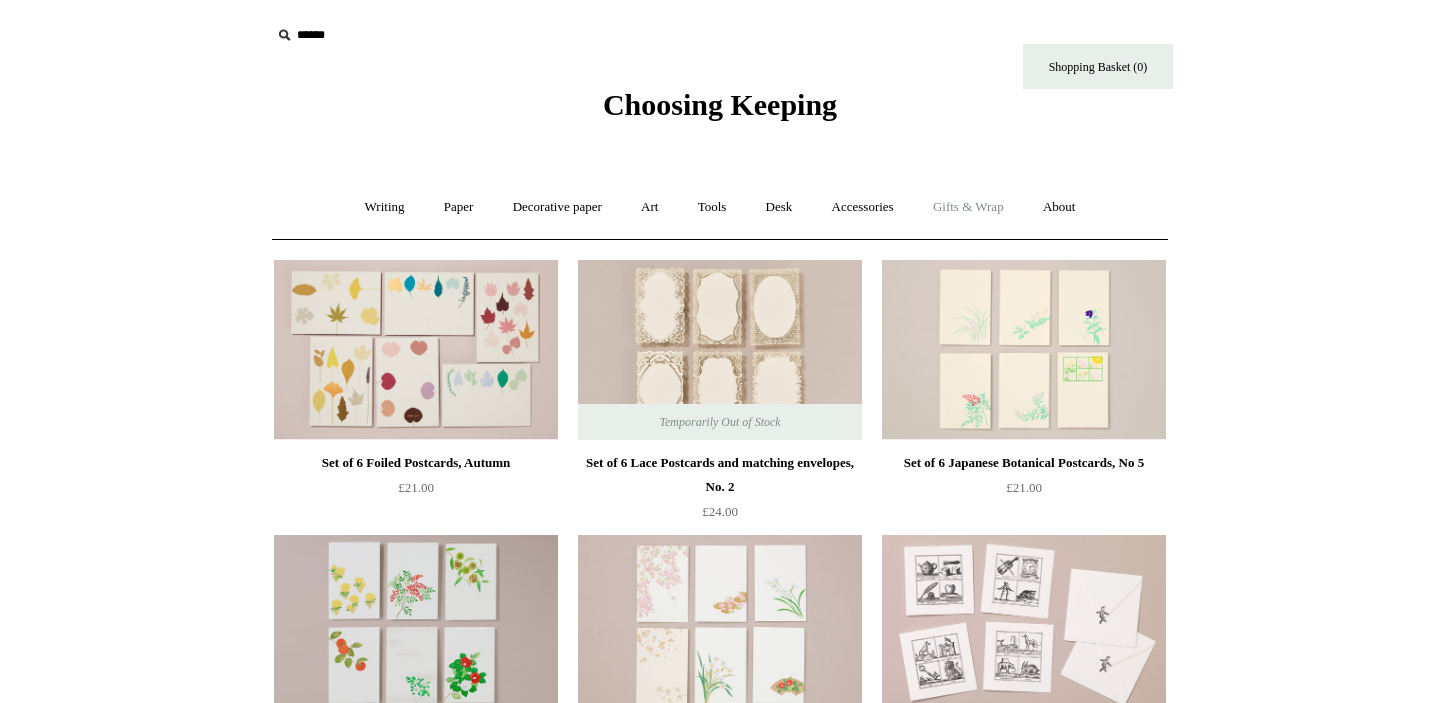 click on "Gifts & Wrap +" at bounding box center (968, 207) 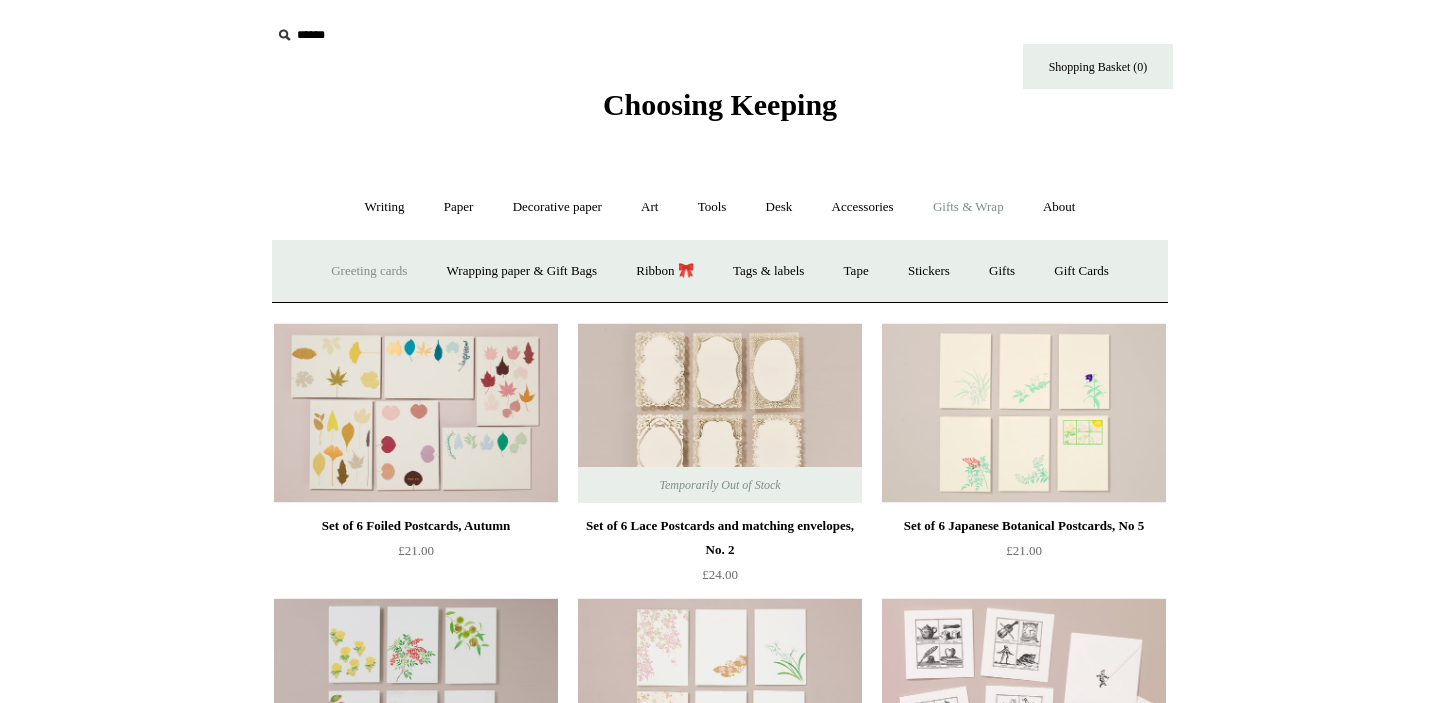click on "Greeting cards +" at bounding box center [369, 271] 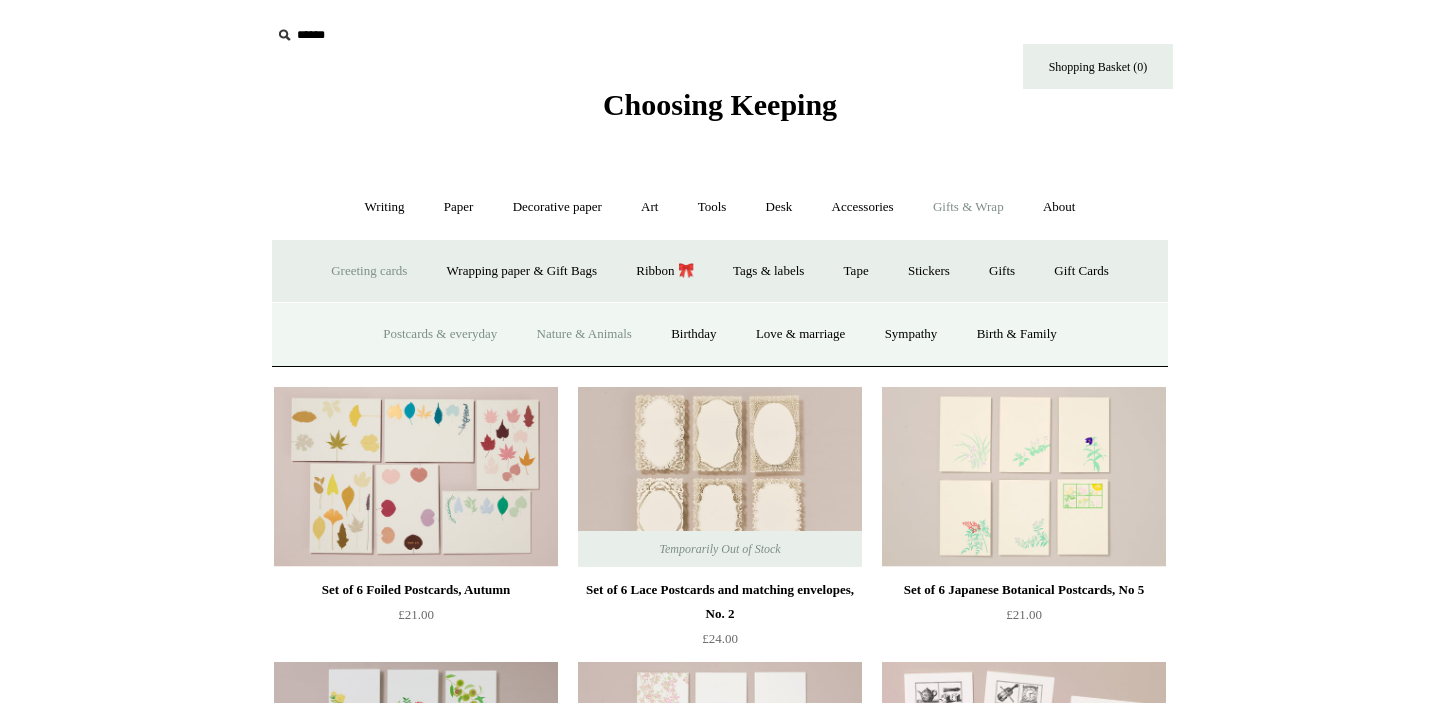 click on "Nature & Animals" at bounding box center (584, 334) 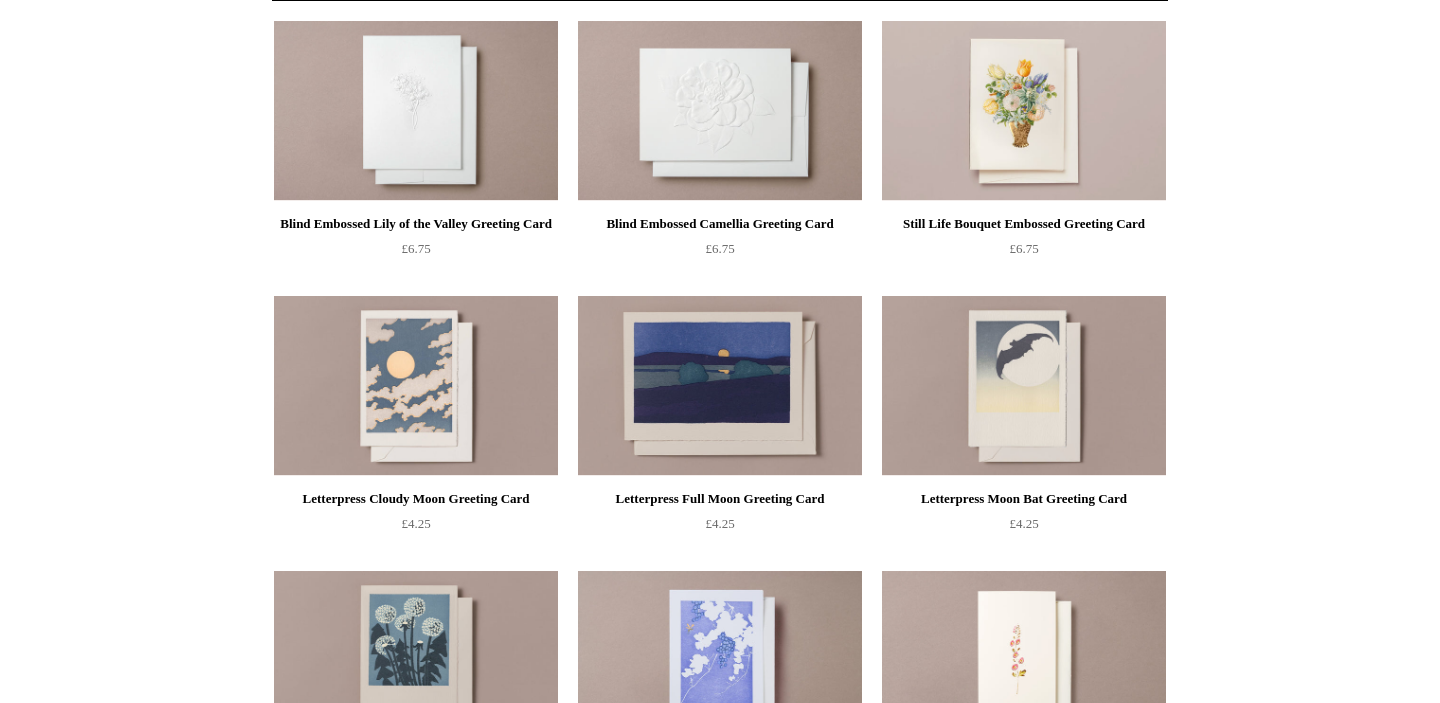 scroll, scrollTop: 175, scrollLeft: 0, axis: vertical 